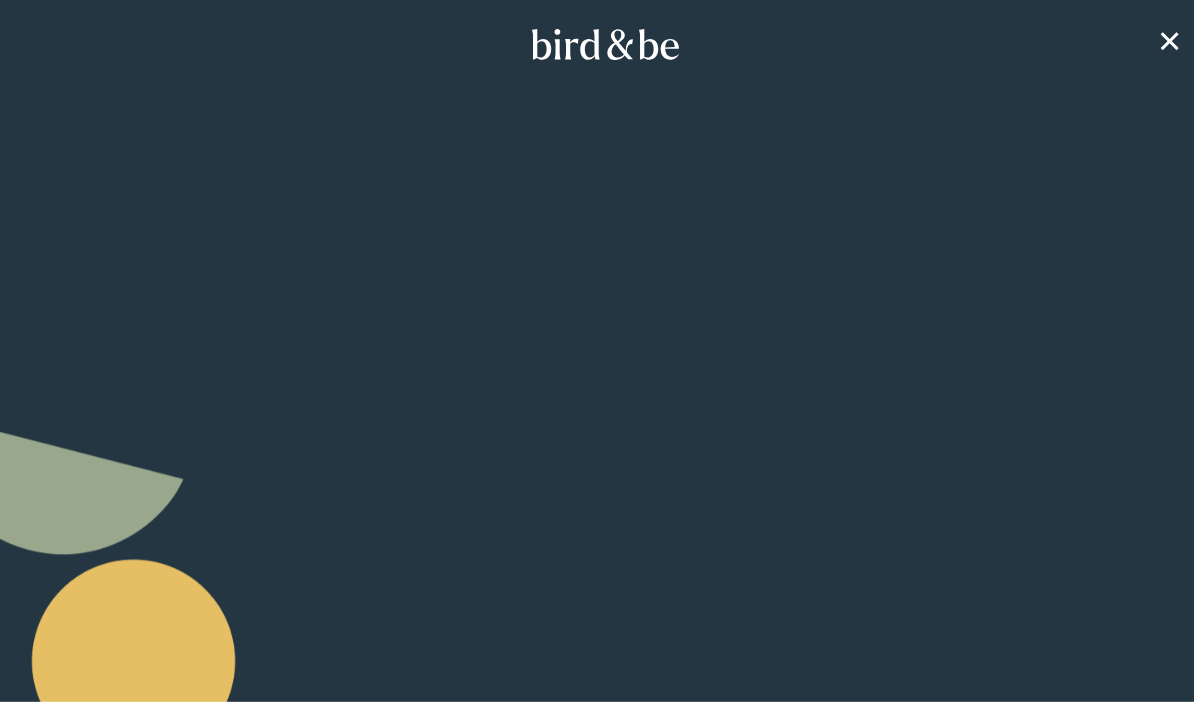 scroll, scrollTop: 0, scrollLeft: 0, axis: both 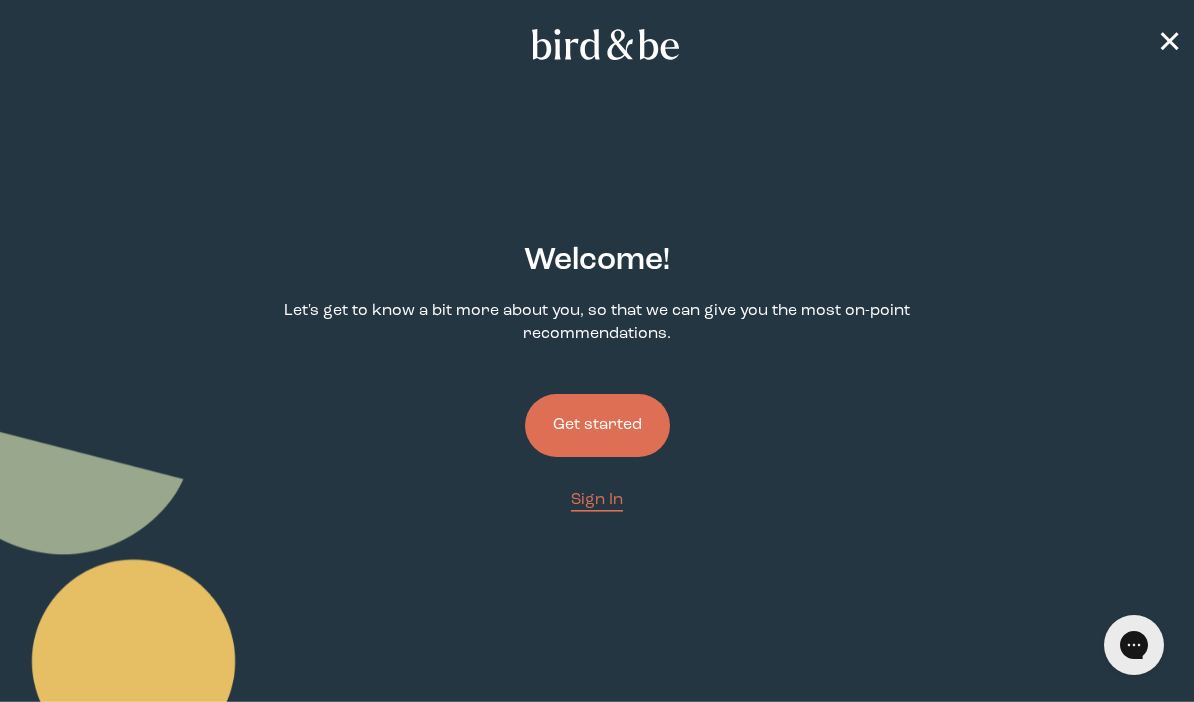 click on "Get started" at bounding box center (597, 425) 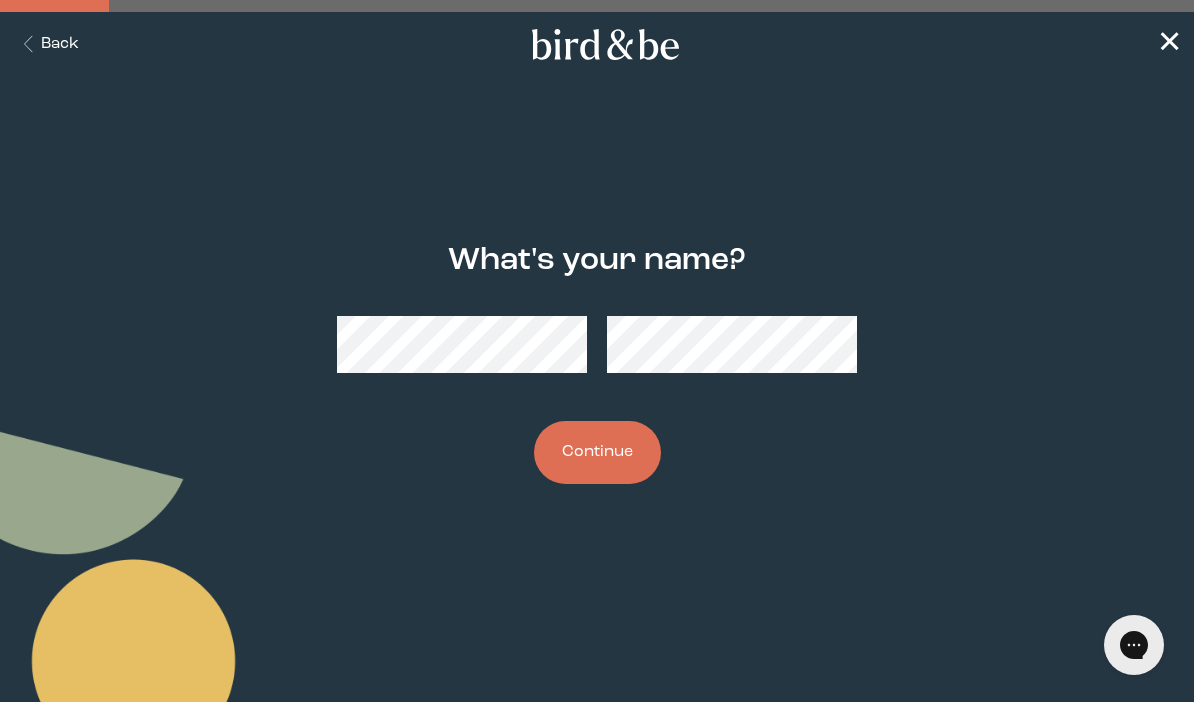 click on "Continue" at bounding box center (597, 452) 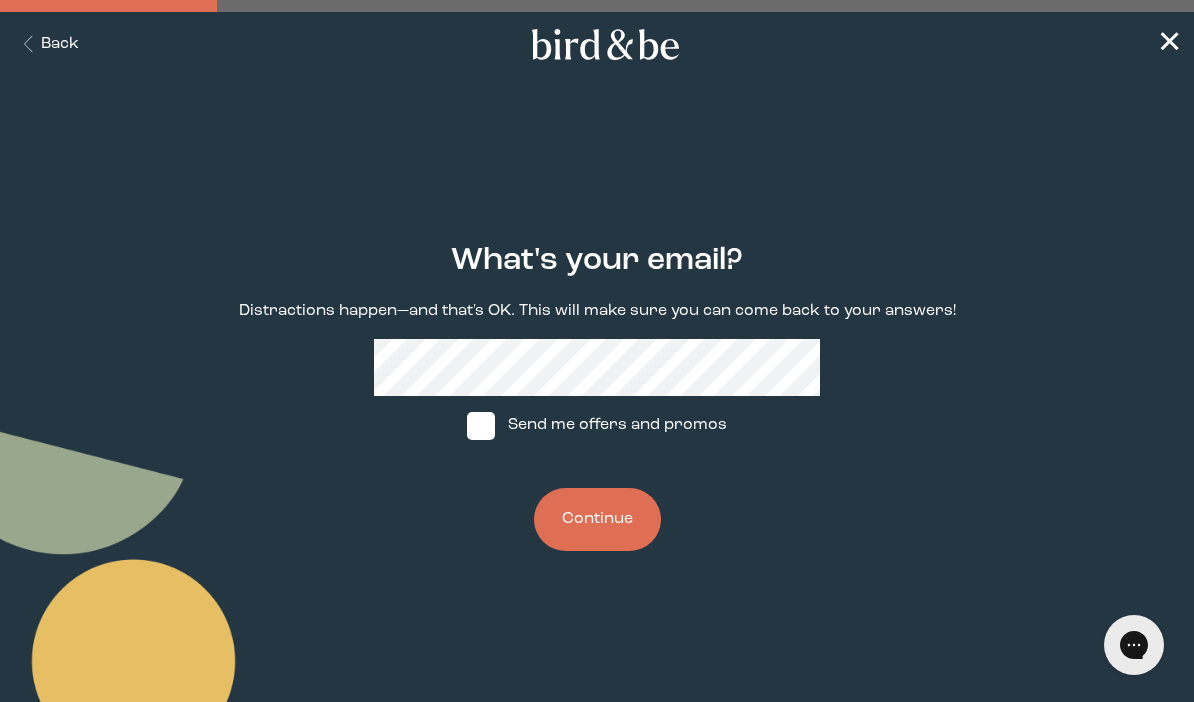 click on "Continue" at bounding box center (597, 519) 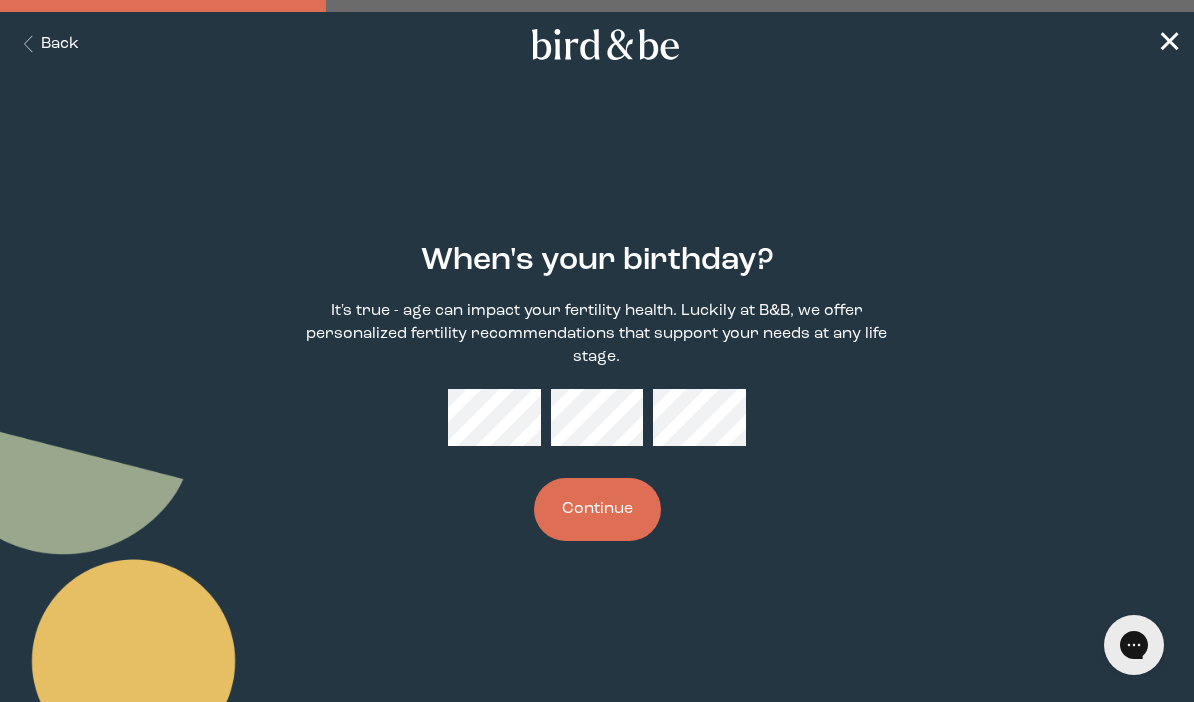 click on "Continue" at bounding box center [597, 509] 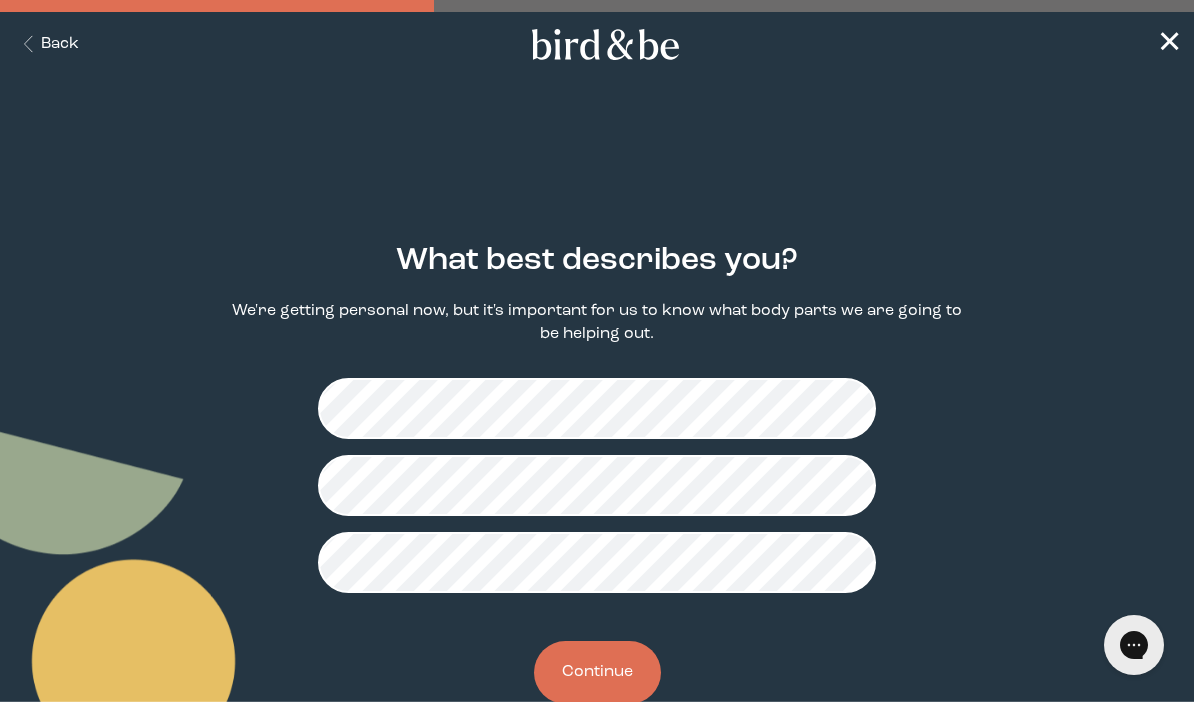 click on "Continue" at bounding box center (597, 672) 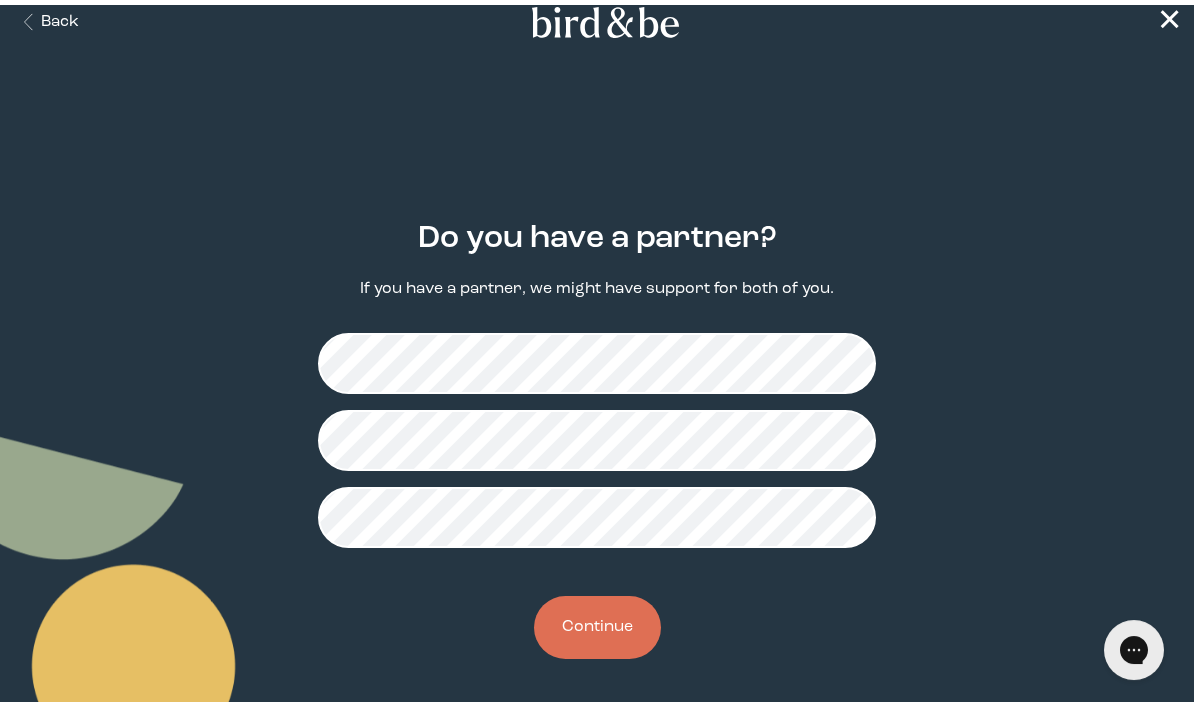 scroll, scrollTop: 0, scrollLeft: 0, axis: both 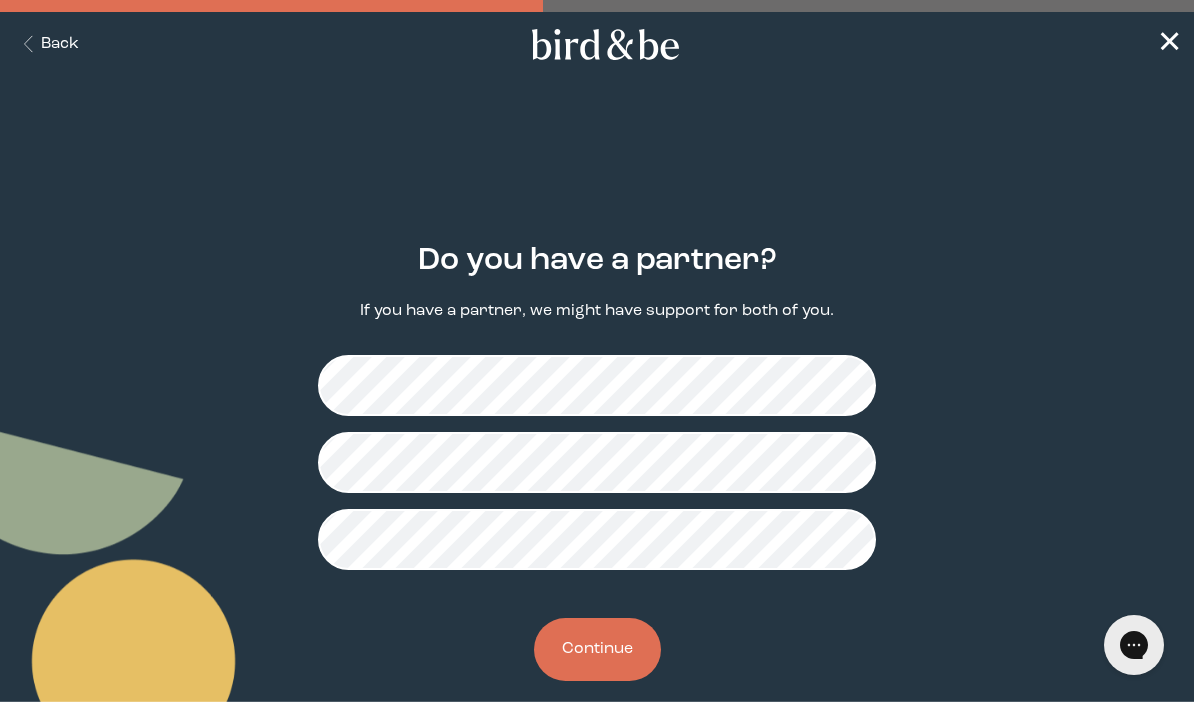 click on "Back" at bounding box center [47, 44] 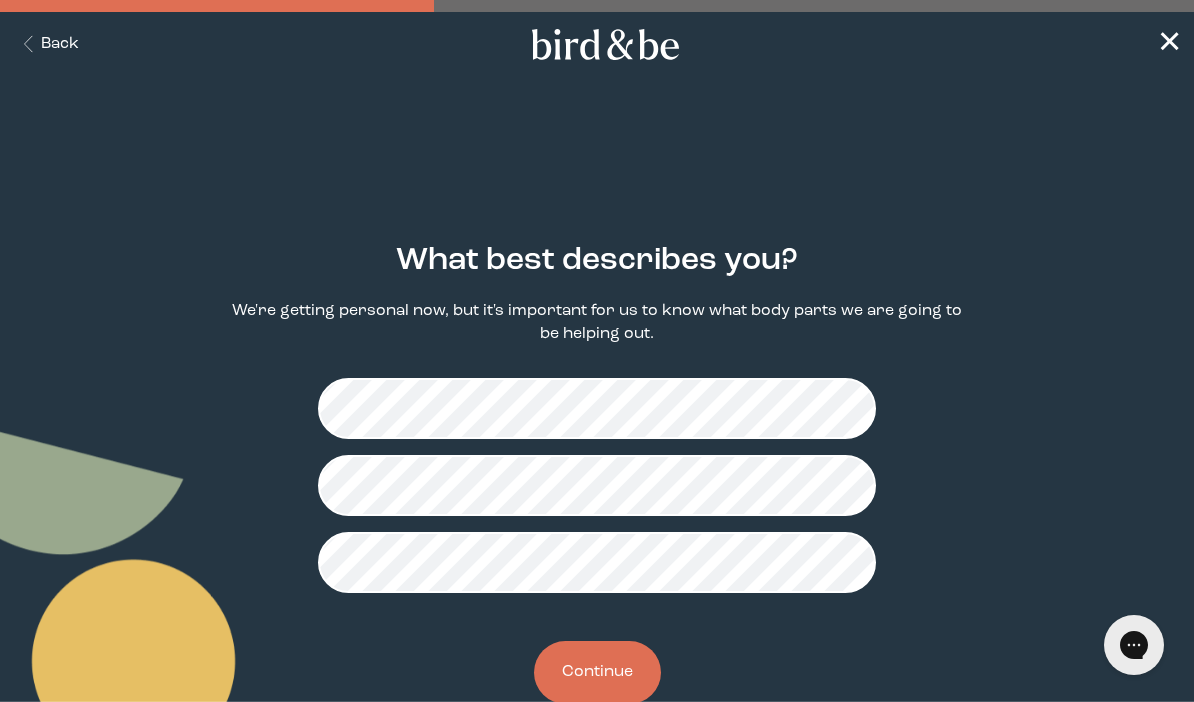 click on "Continue" at bounding box center [597, 672] 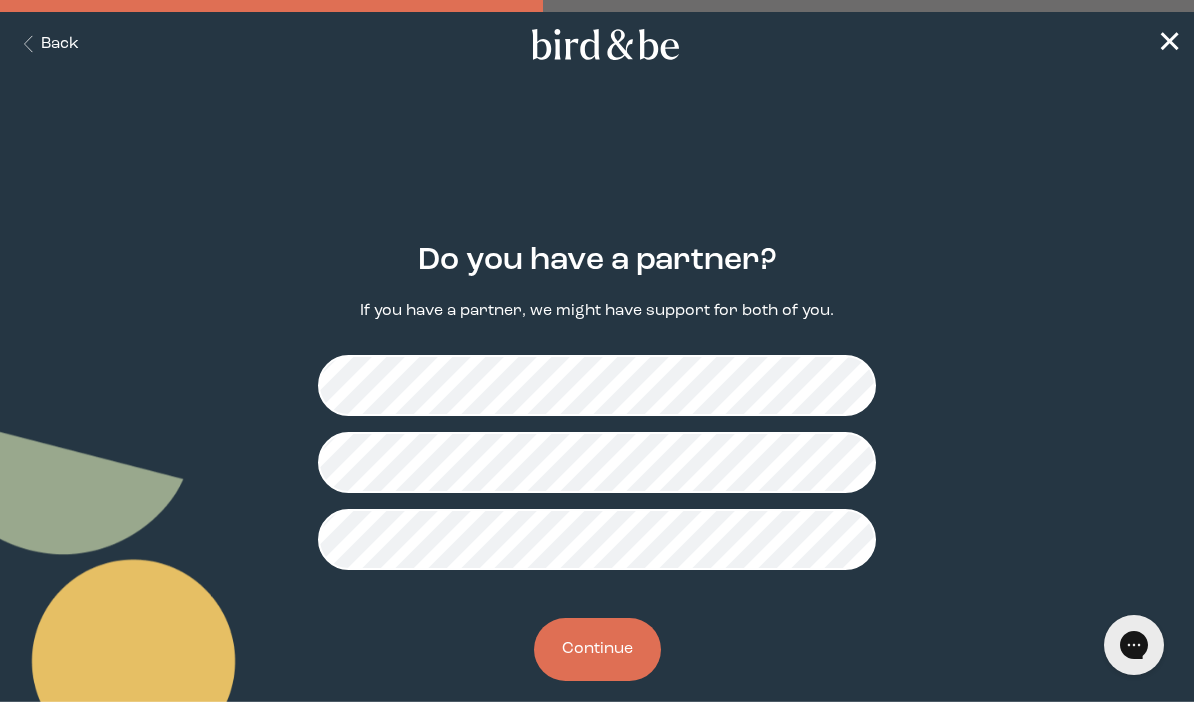 click on "Continue" at bounding box center [597, 649] 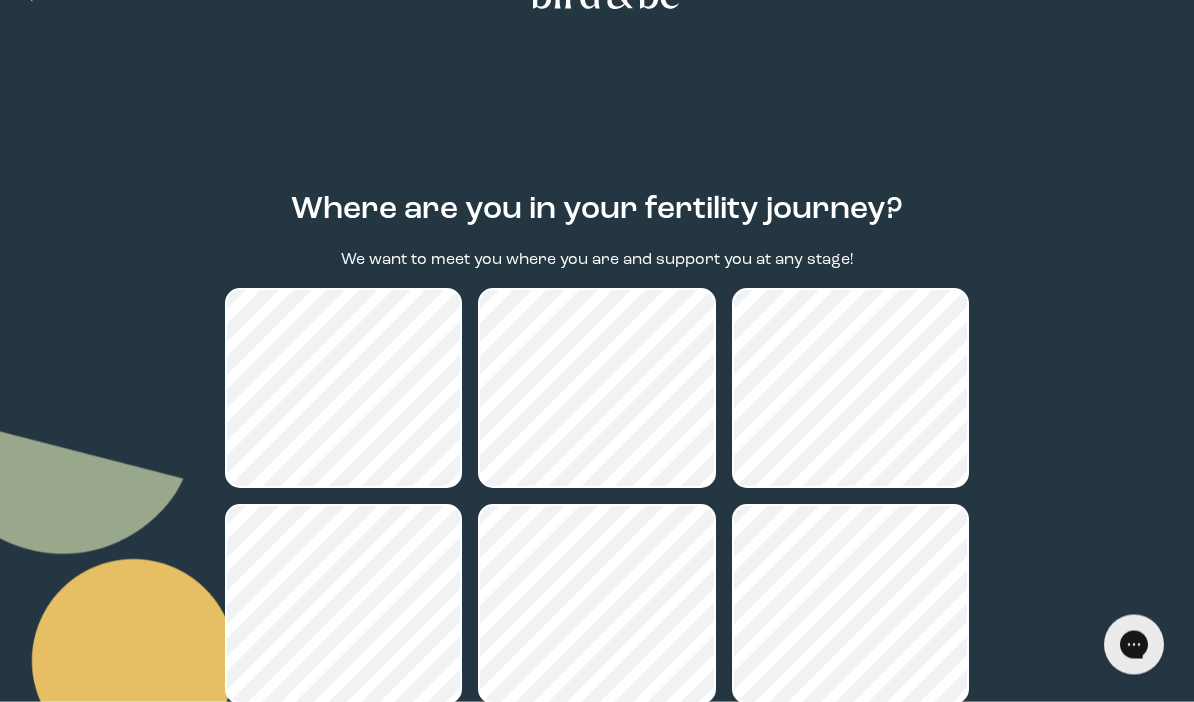 scroll, scrollTop: 58, scrollLeft: 0, axis: vertical 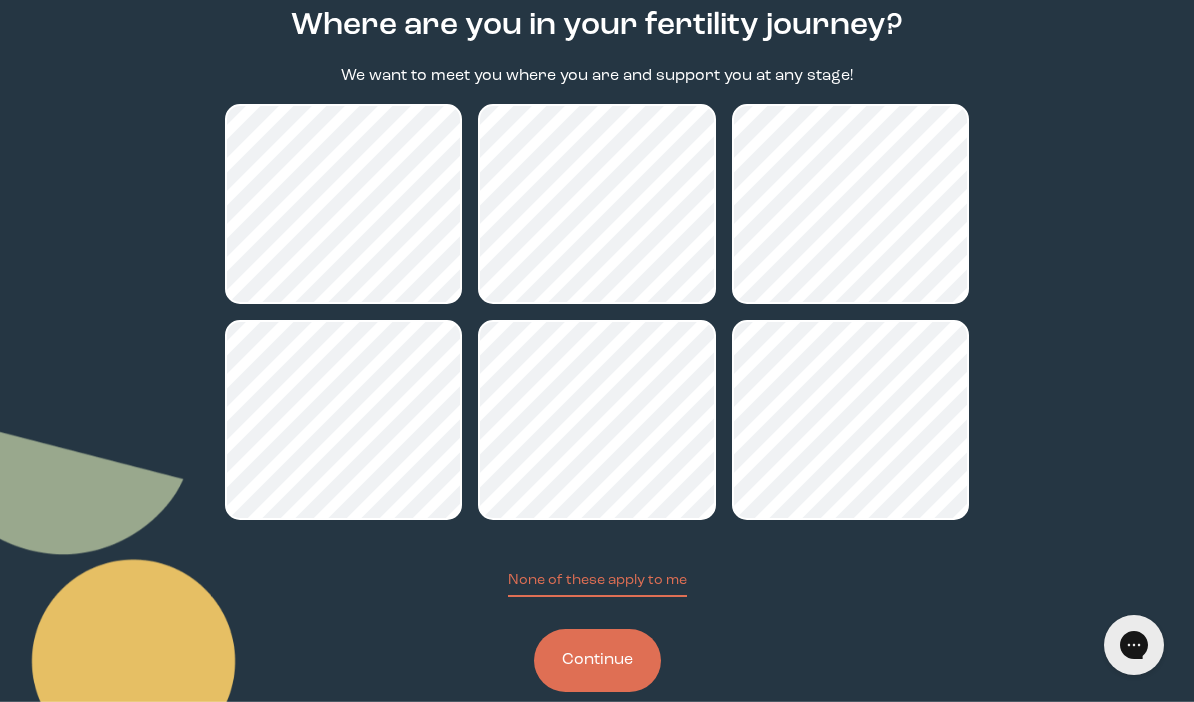 click on "Continue" at bounding box center (597, 660) 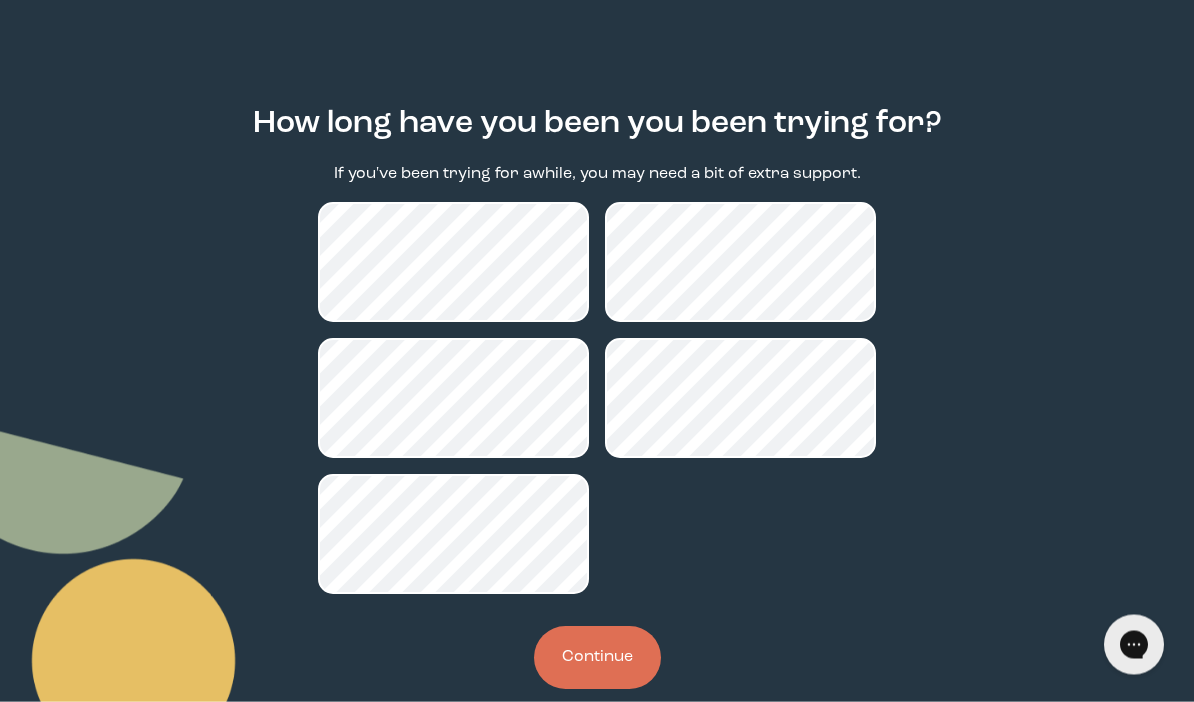 scroll, scrollTop: 137, scrollLeft: 0, axis: vertical 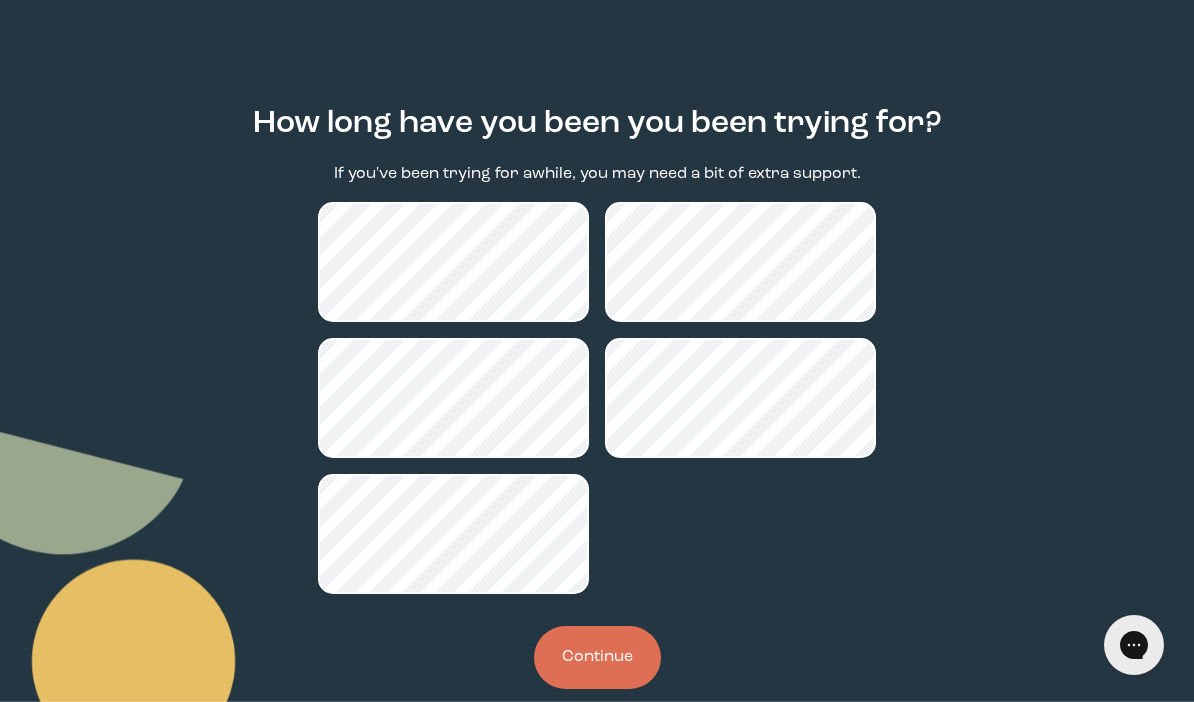 click on "Continue" at bounding box center [597, 657] 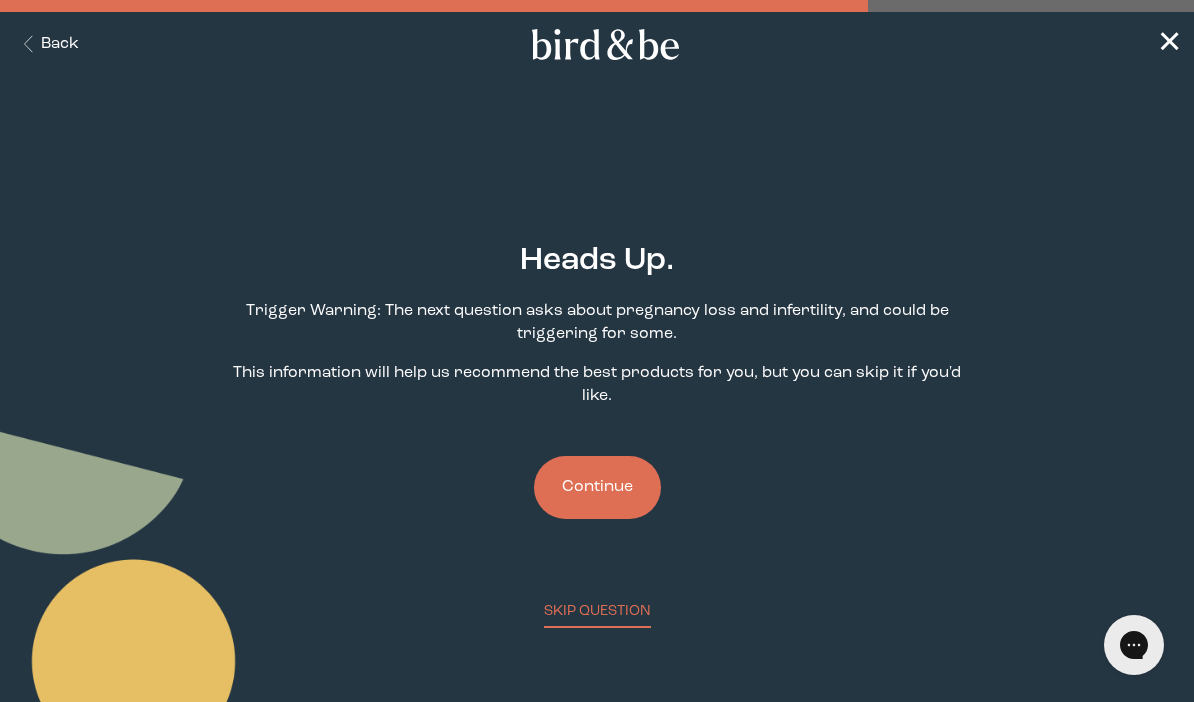 click on "Continue" at bounding box center (597, 487) 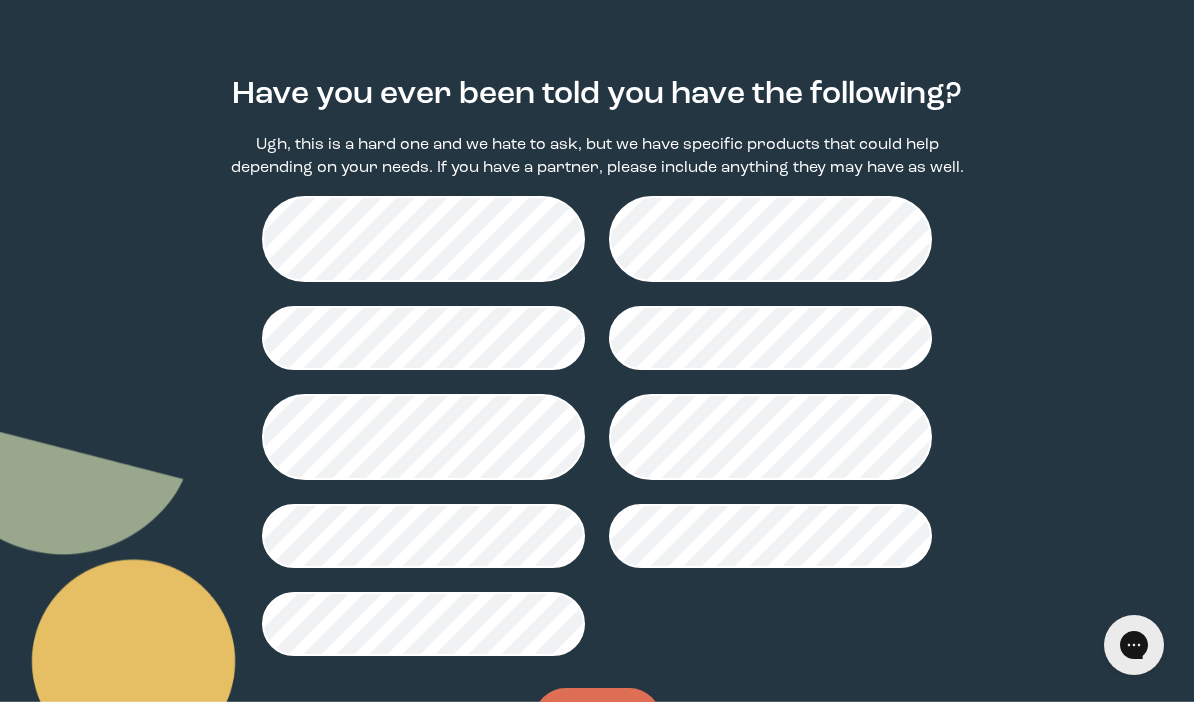 scroll, scrollTop: 200, scrollLeft: 0, axis: vertical 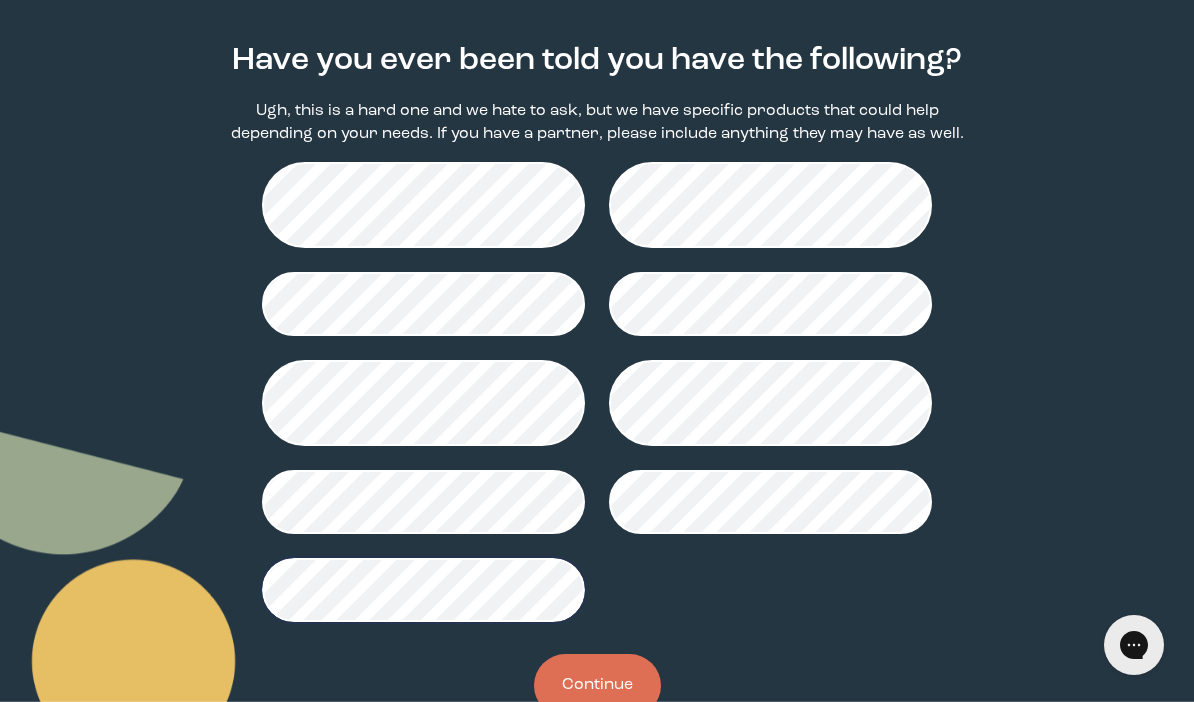 click on "Continue" at bounding box center [597, 685] 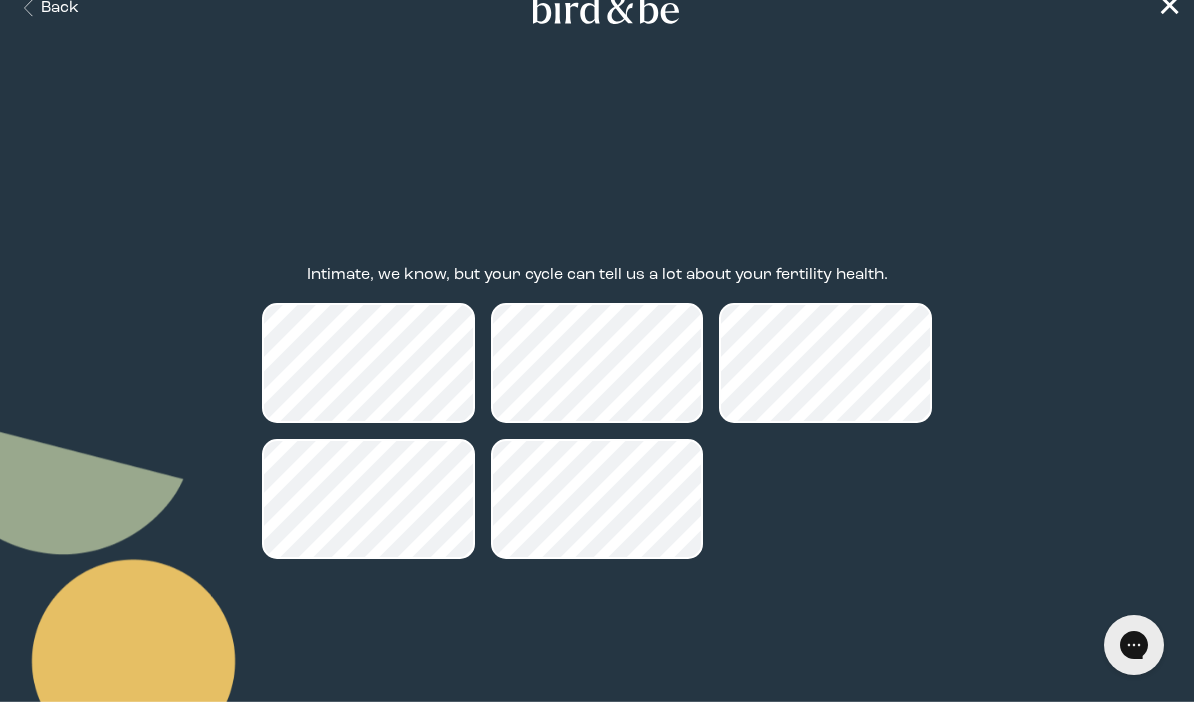 scroll, scrollTop: 0, scrollLeft: 0, axis: both 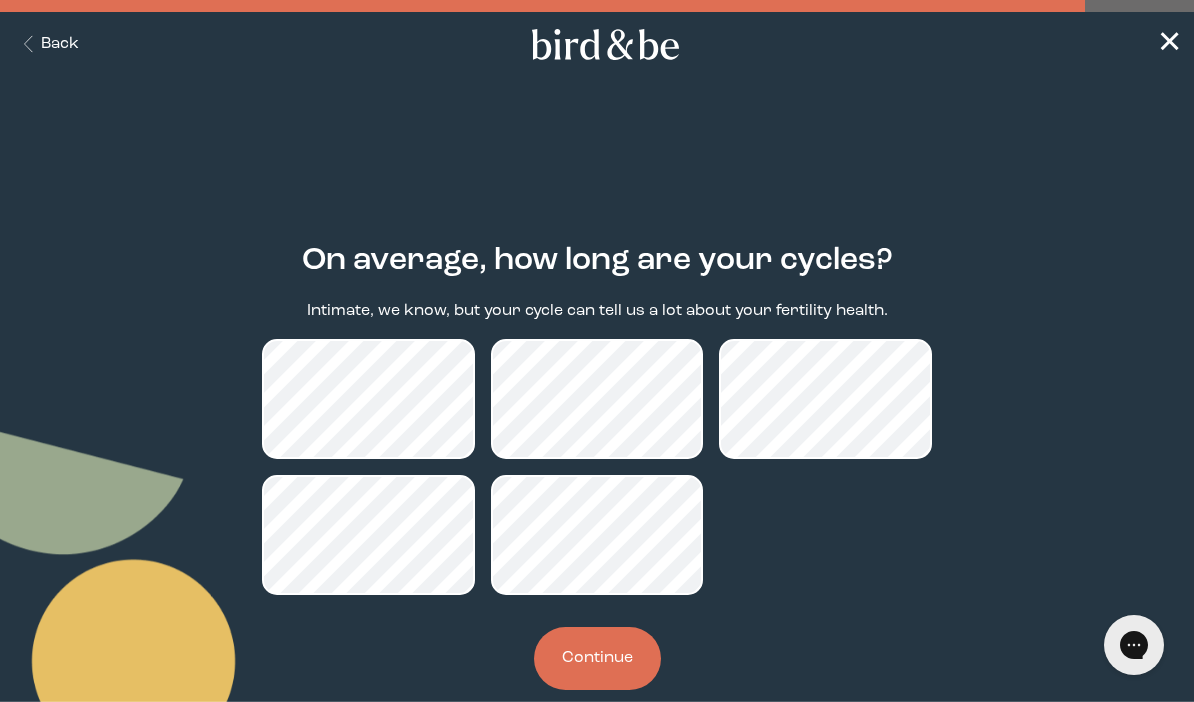 click on "On average, how long are your cycles? Intimate, we know, but your cycle can tell us a lot about your fertility health. Continue" at bounding box center (597, 466) 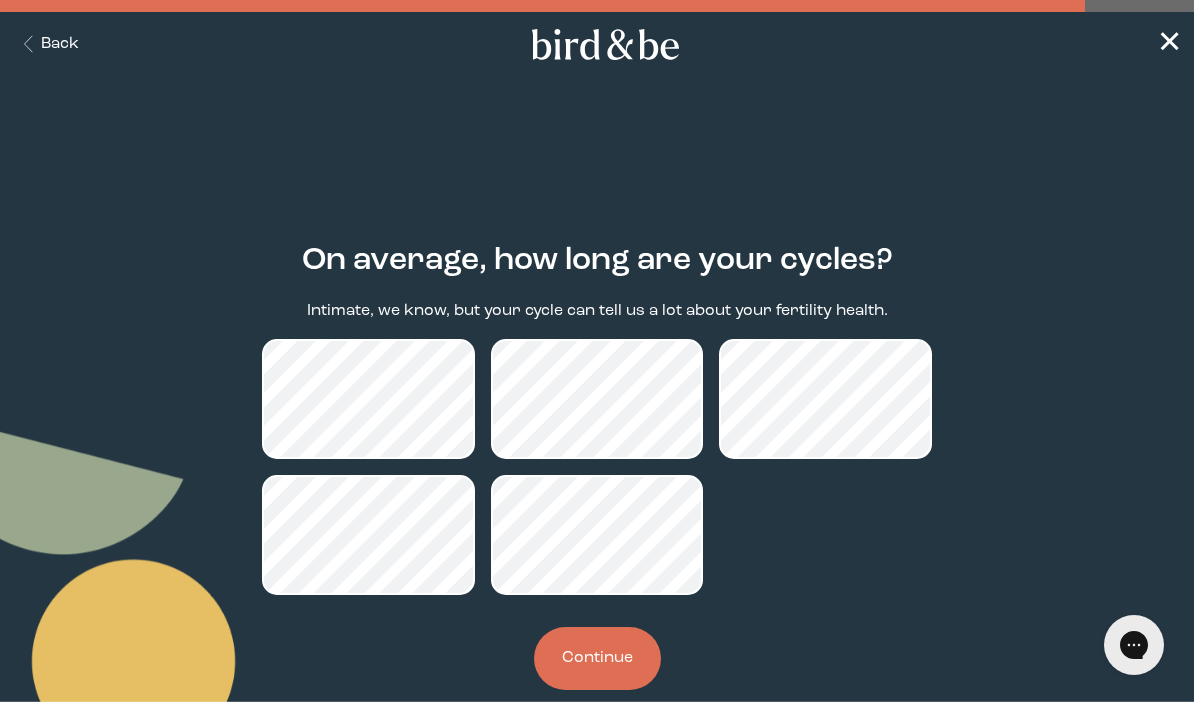 click on "Continue" at bounding box center [597, 658] 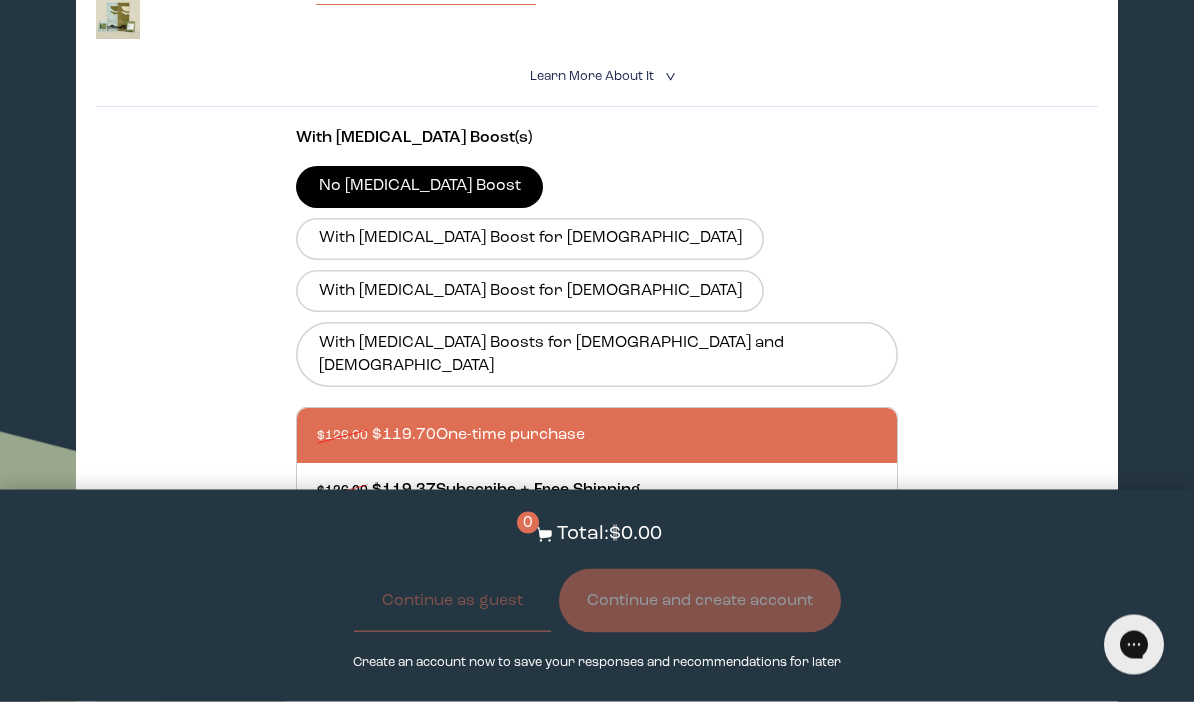 scroll, scrollTop: 628, scrollLeft: 0, axis: vertical 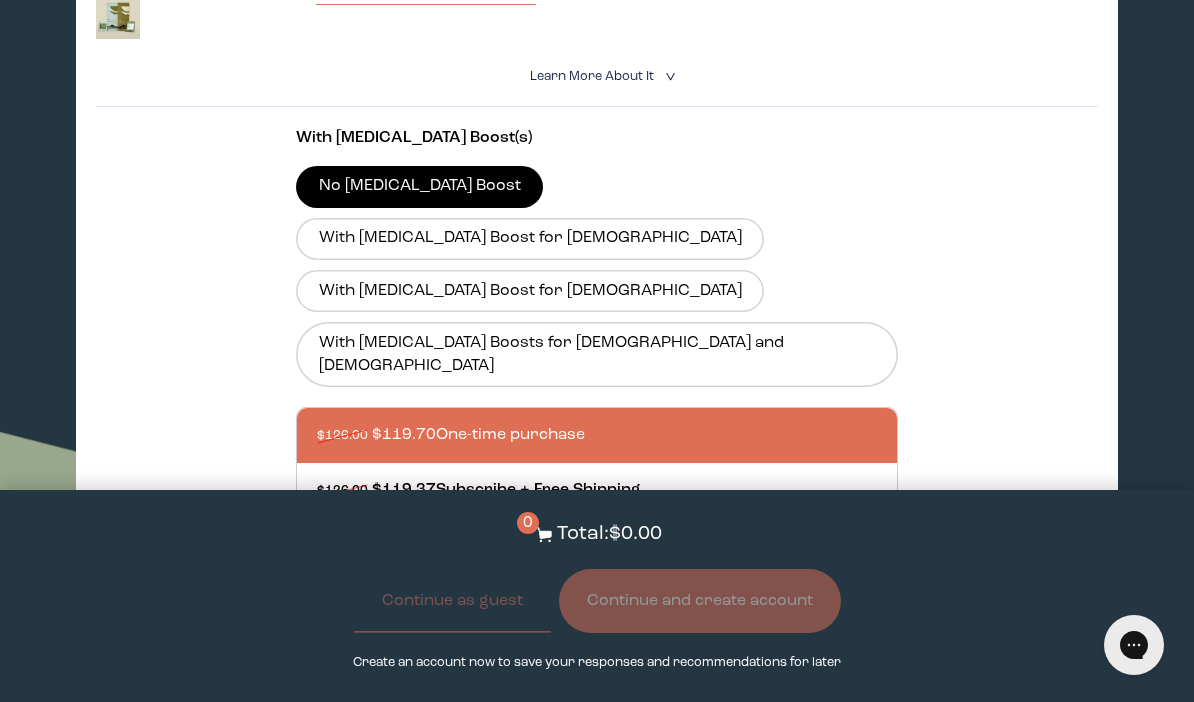 click on "With [MEDICAL_DATA] Boosts for [DEMOGRAPHIC_DATA] and [DEMOGRAPHIC_DATA]" at bounding box center [597, 354] 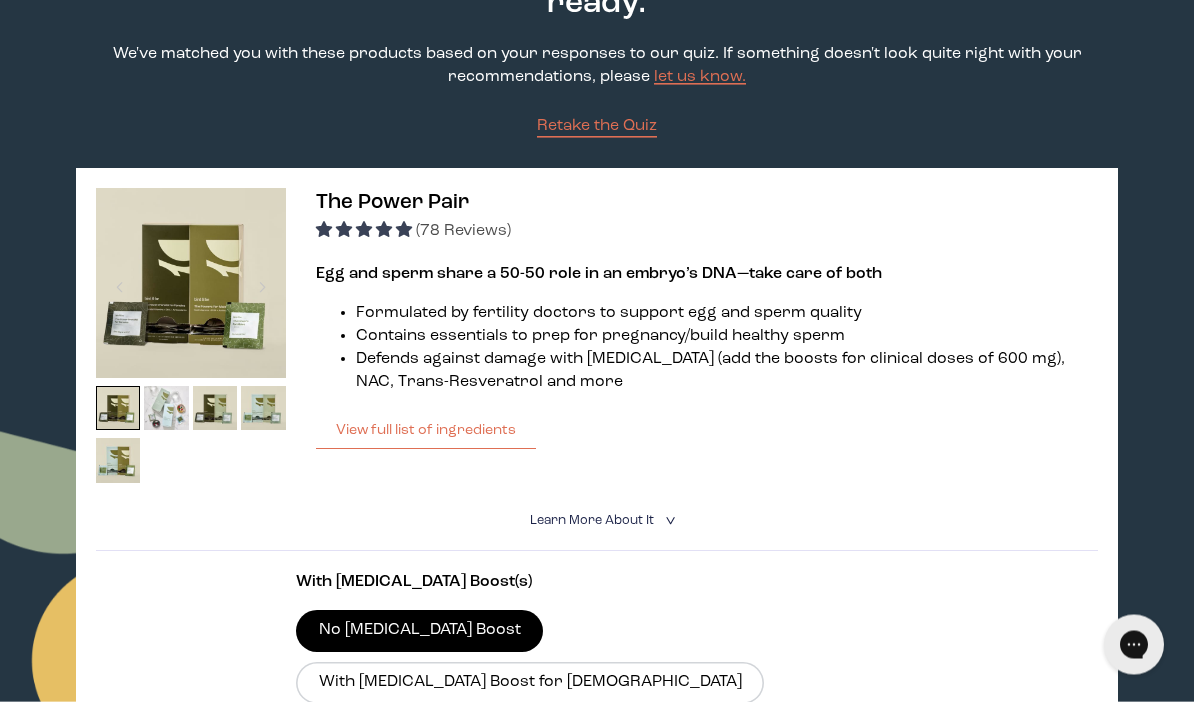scroll, scrollTop: 184, scrollLeft: 0, axis: vertical 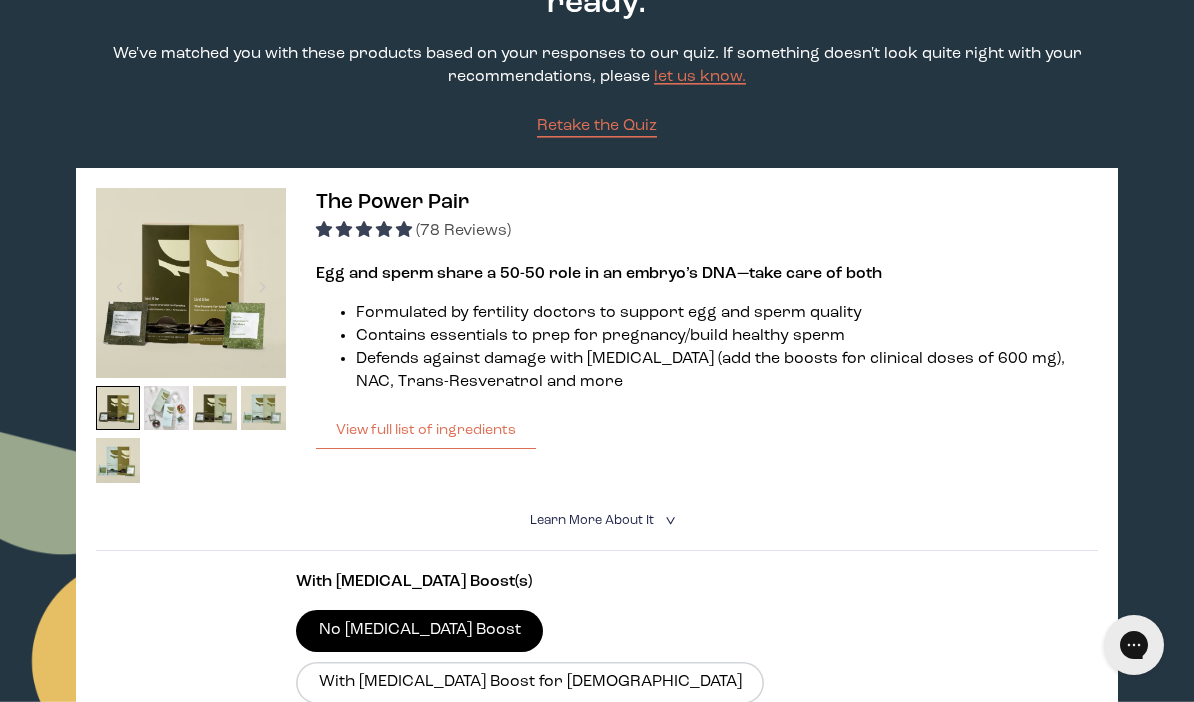 click at bounding box center (166, 408) 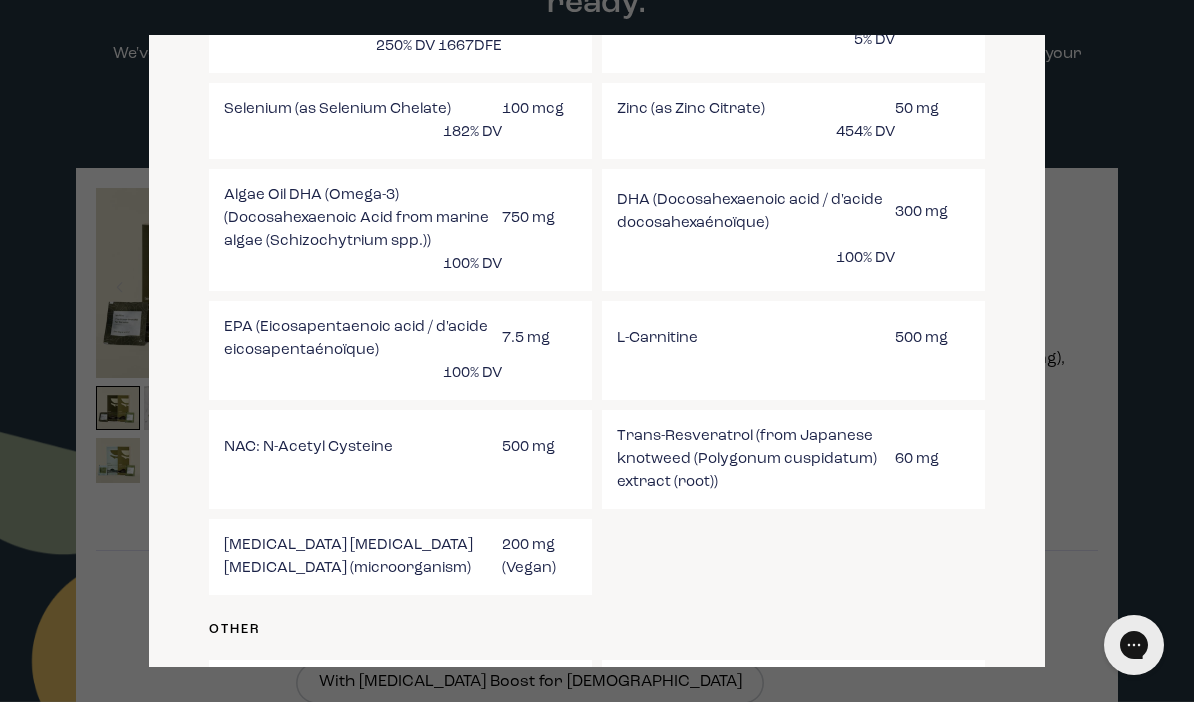 scroll, scrollTop: 1037, scrollLeft: 0, axis: vertical 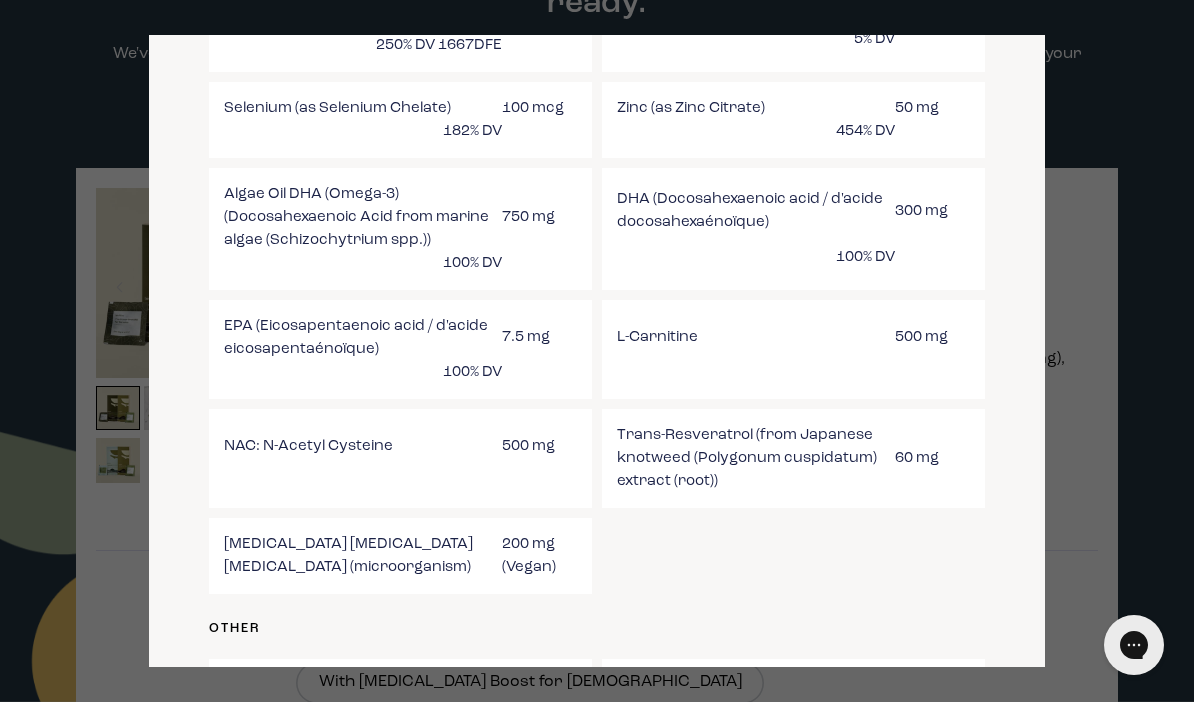 click at bounding box center (597, 351) 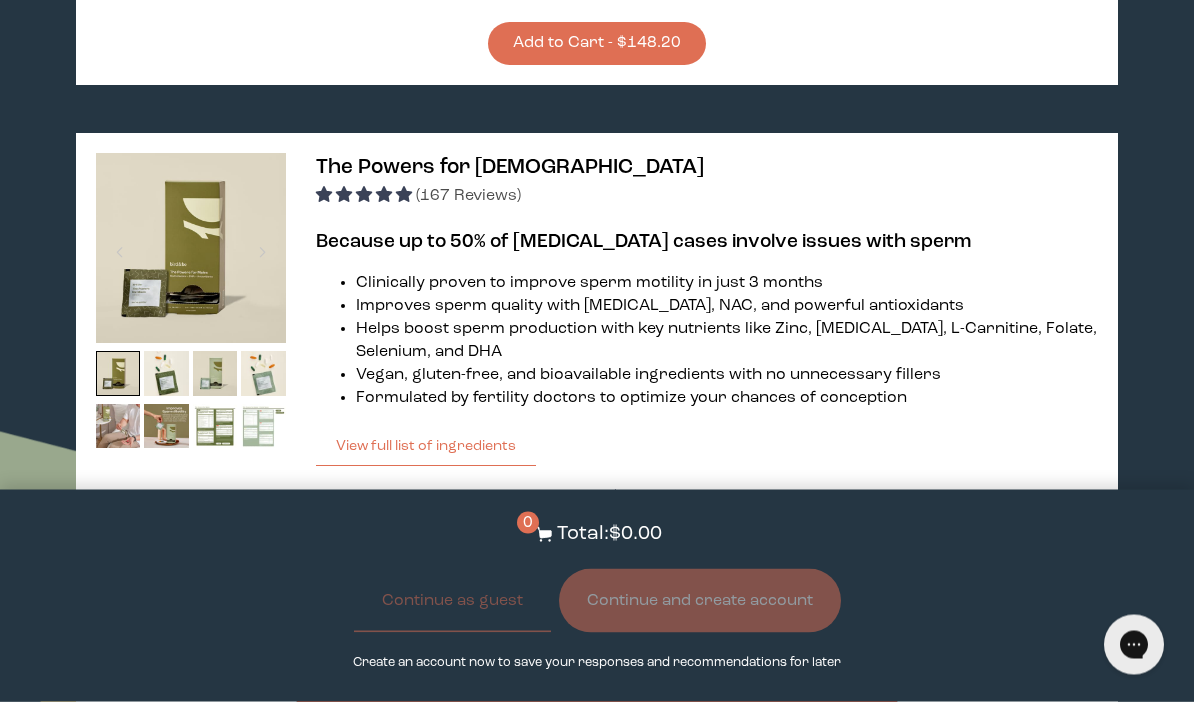 click on "View full list of ingredients" at bounding box center (426, 447) 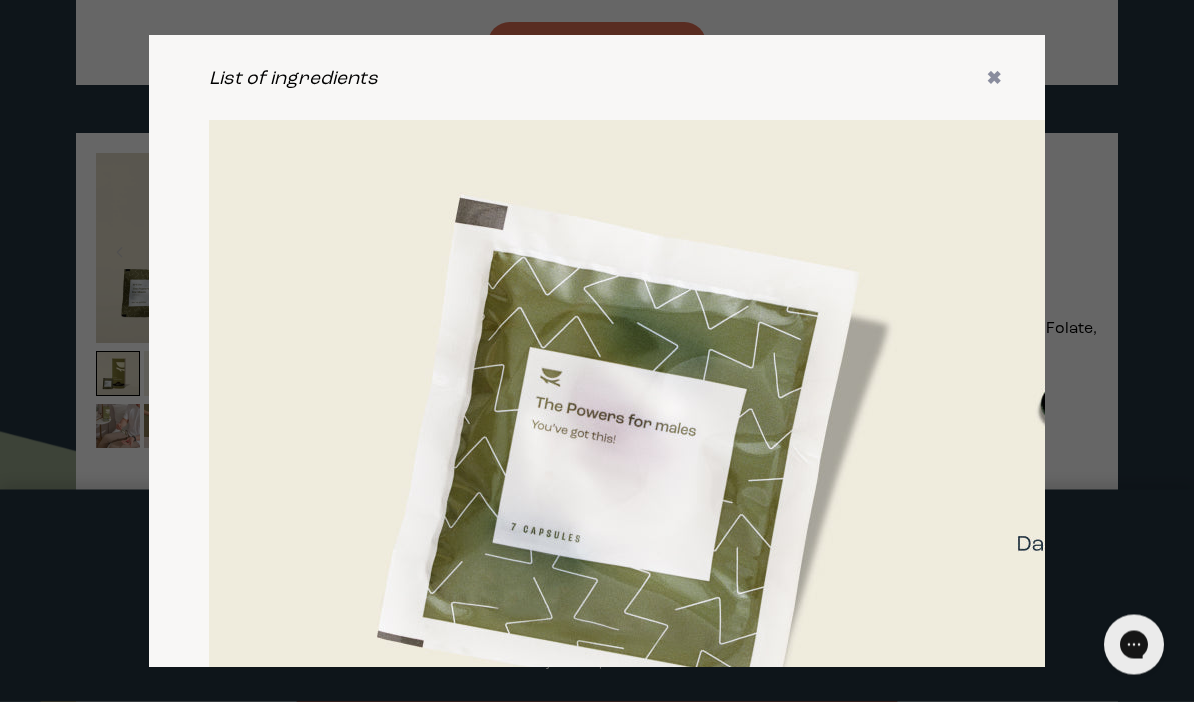 scroll, scrollTop: 1175, scrollLeft: 0, axis: vertical 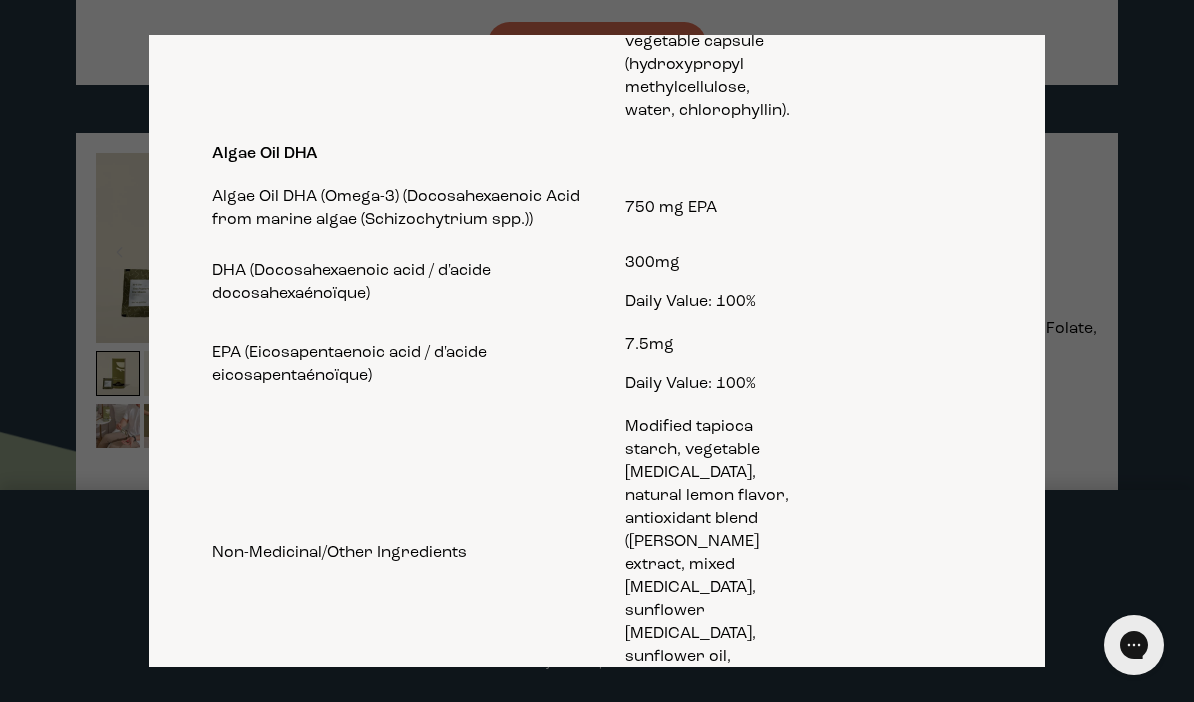 click at bounding box center [597, 351] 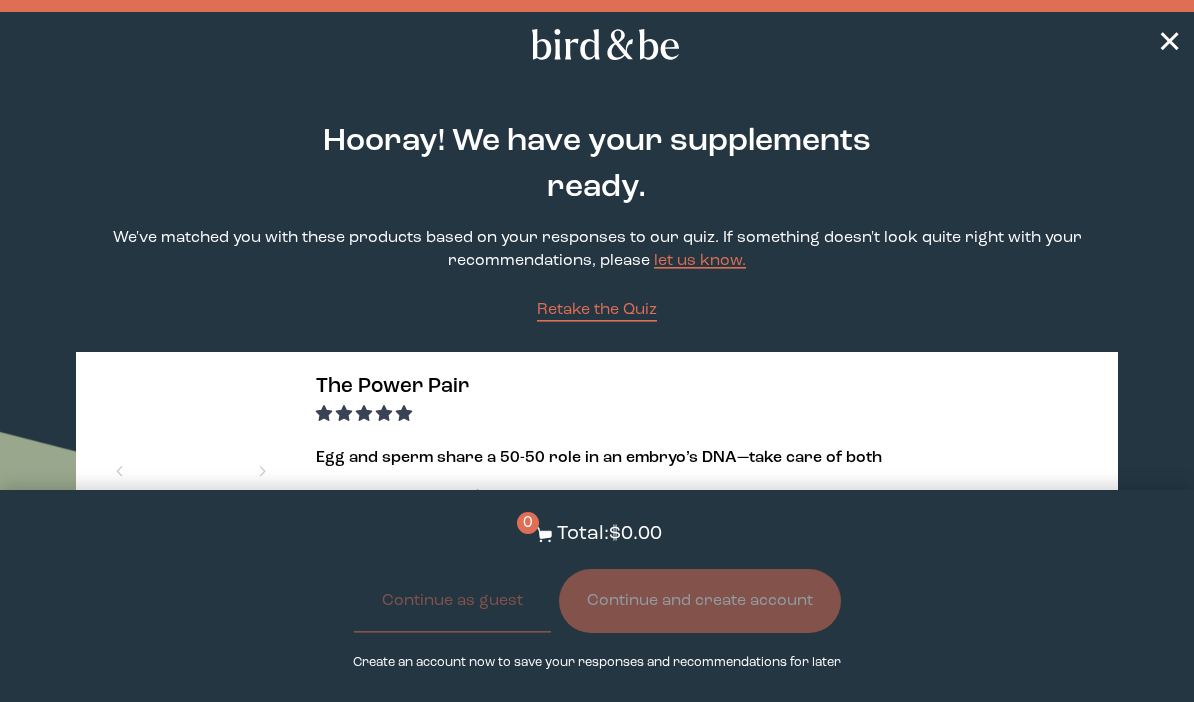 scroll, scrollTop: 1308, scrollLeft: 0, axis: vertical 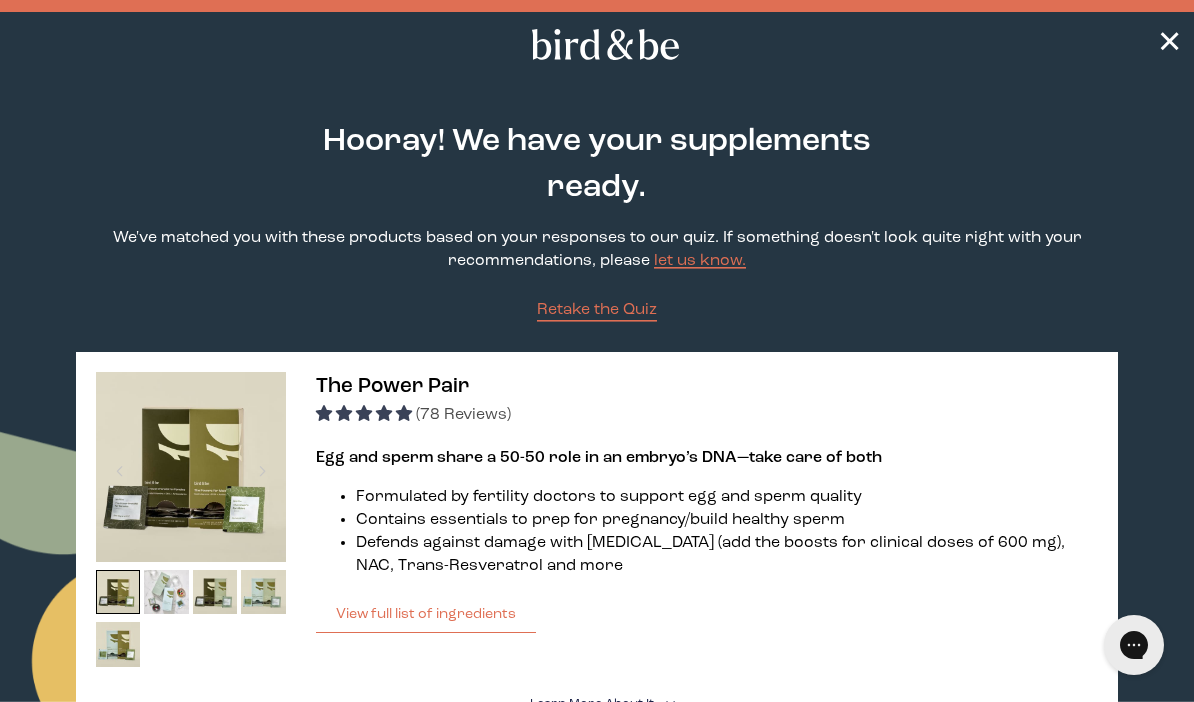 click 